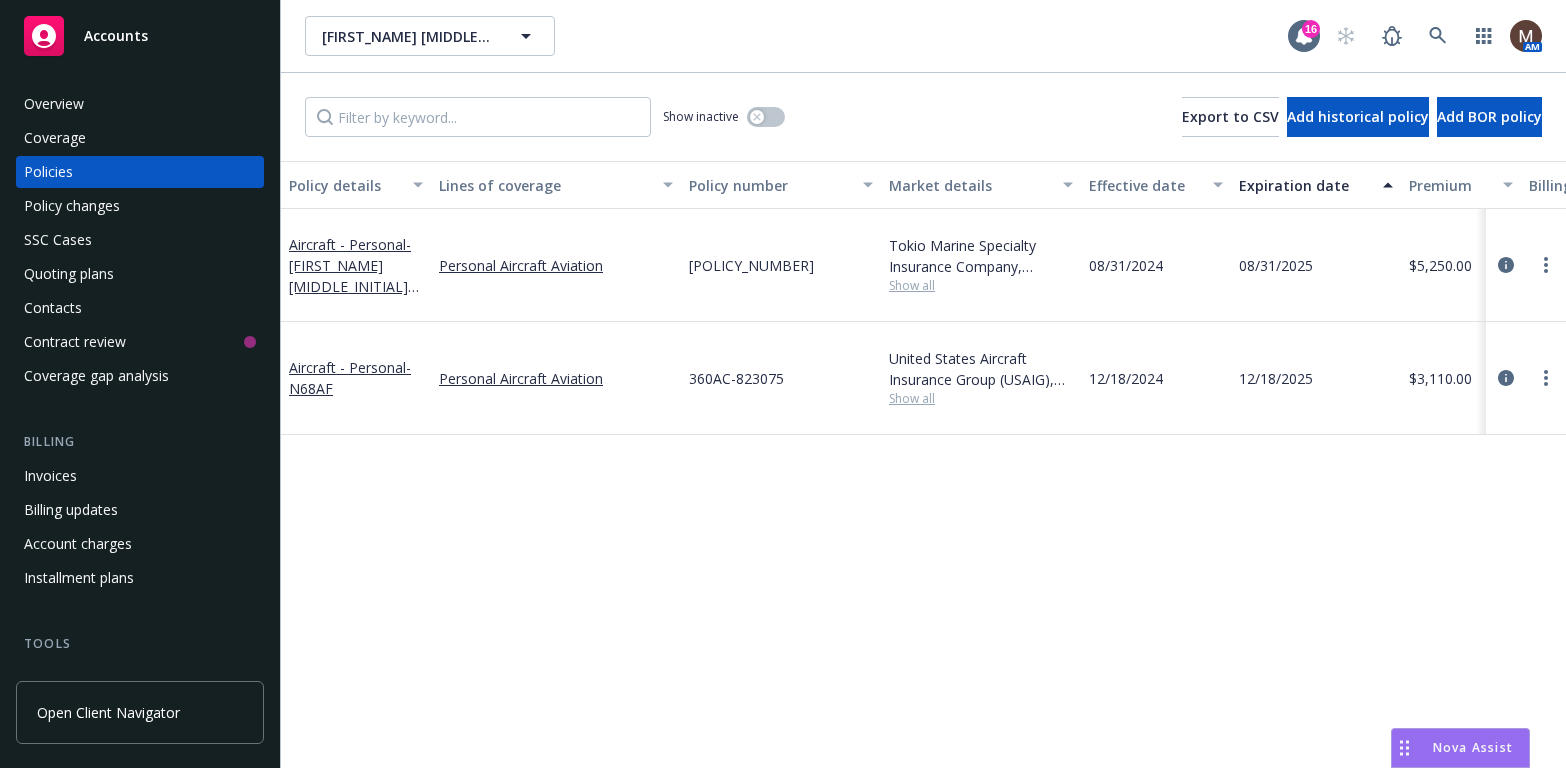 scroll, scrollTop: 0, scrollLeft: 0, axis: both 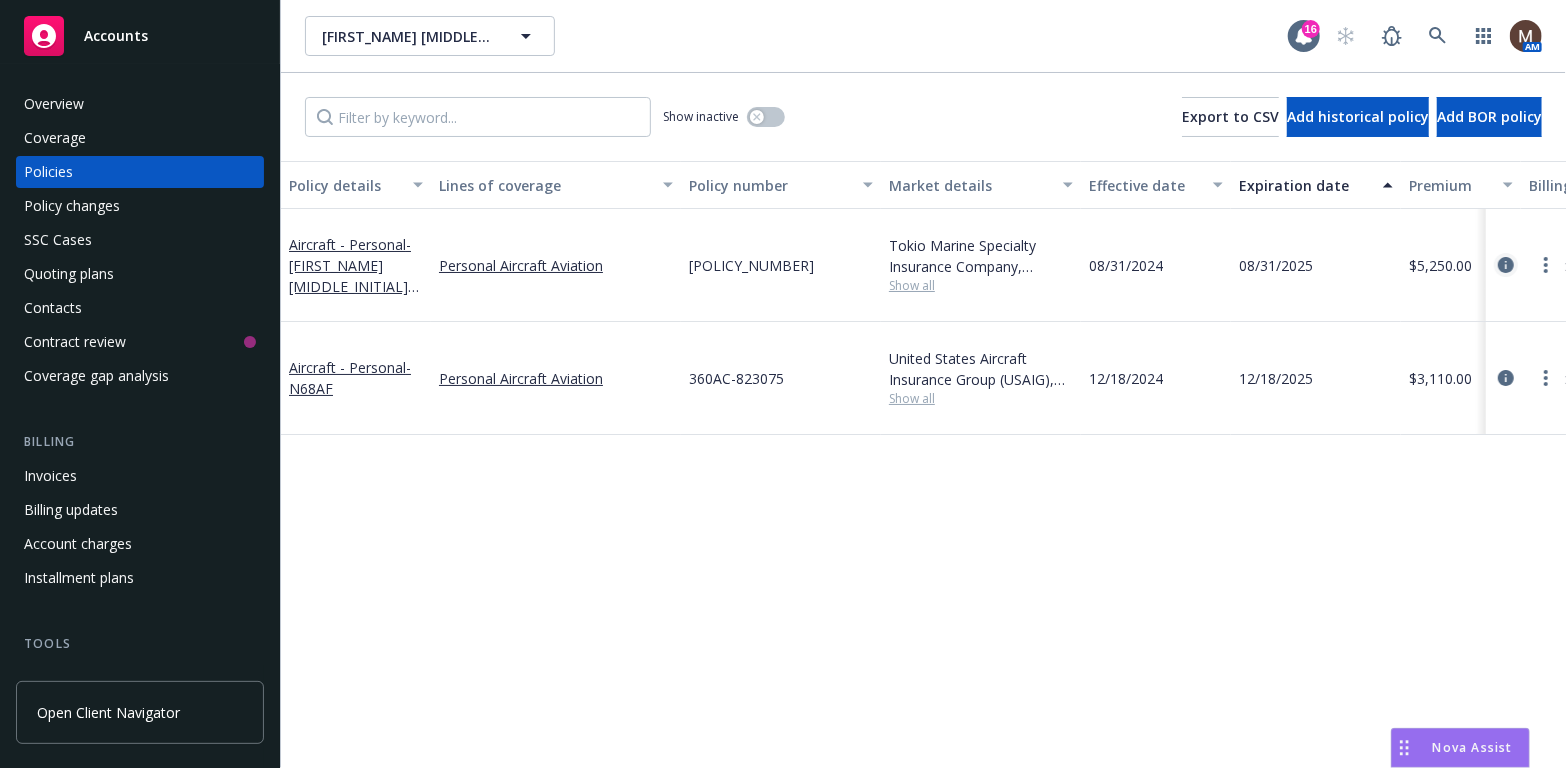 click 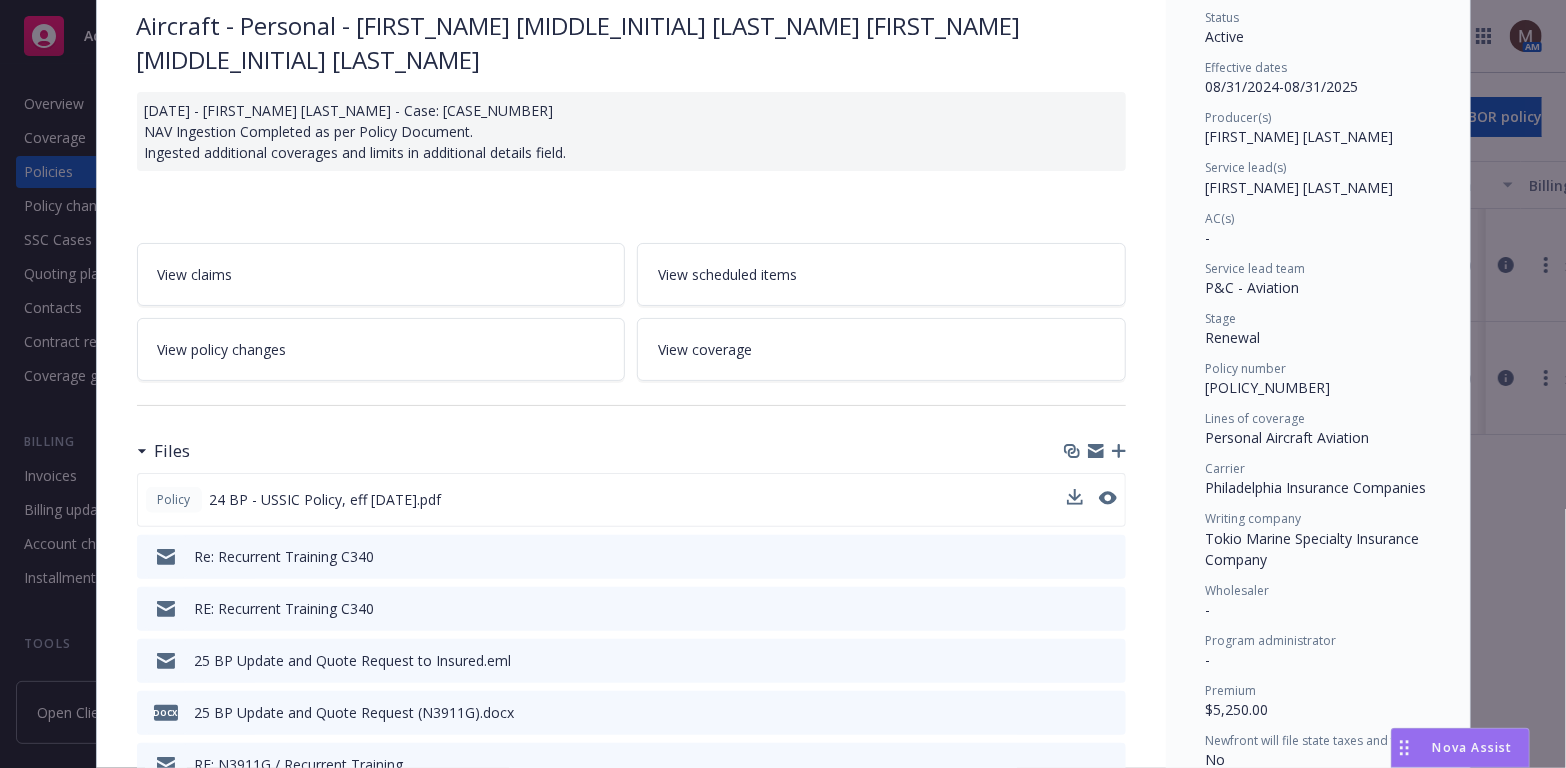 scroll, scrollTop: 200, scrollLeft: 0, axis: vertical 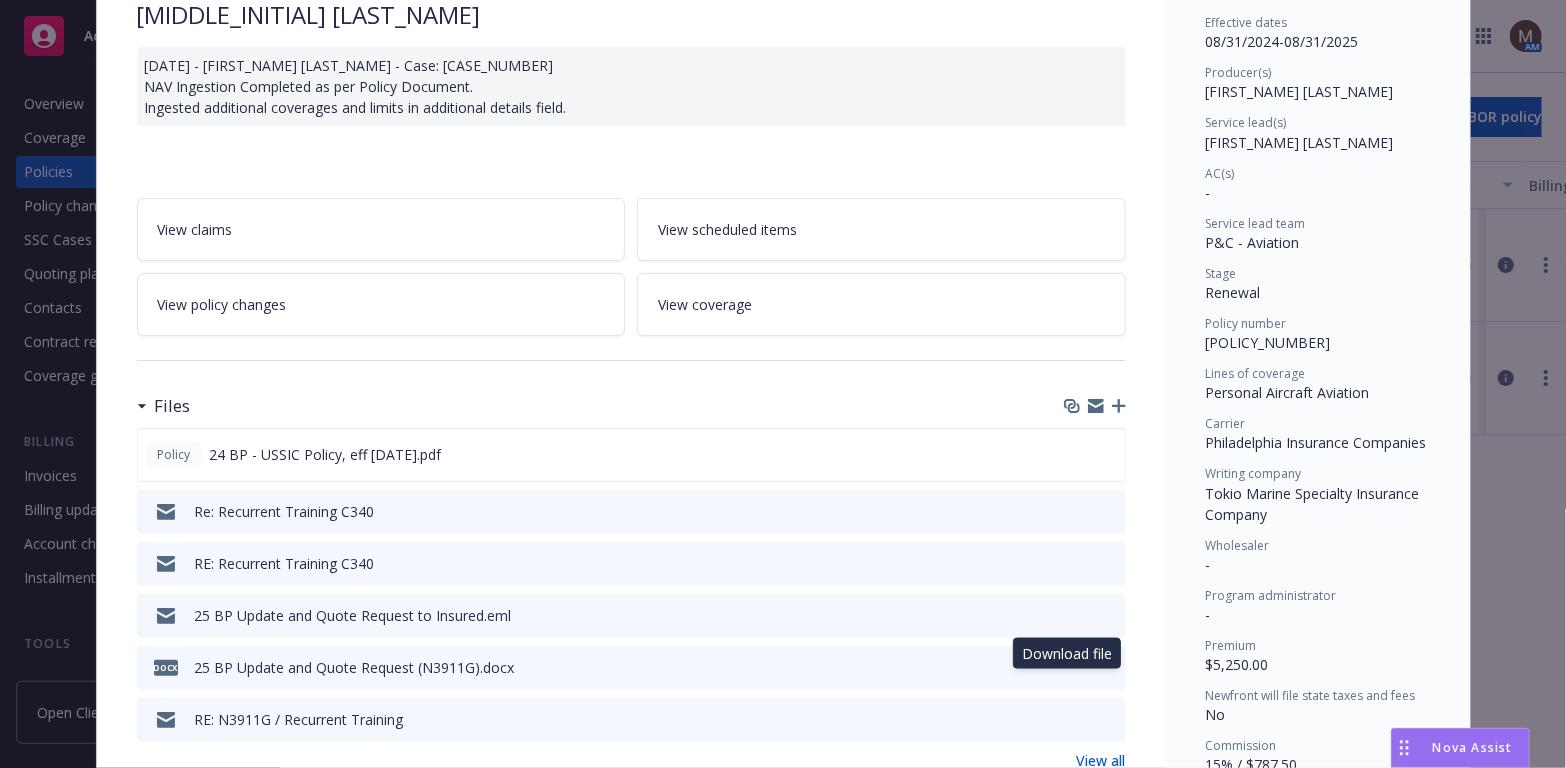 click 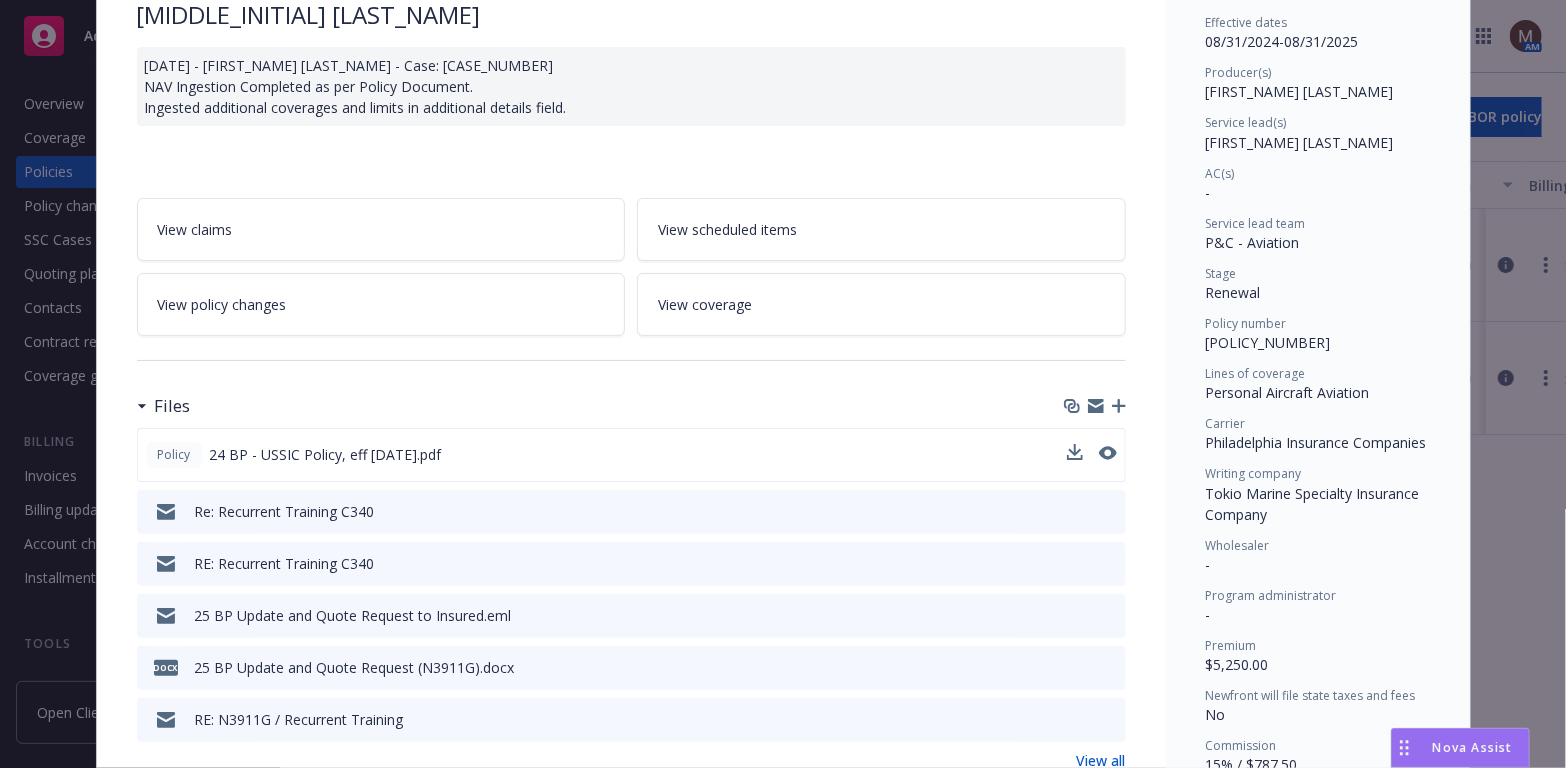 click on "Policy 24 BP - USSIC Policy, eff [DATE].pdf" at bounding box center (631, 455) 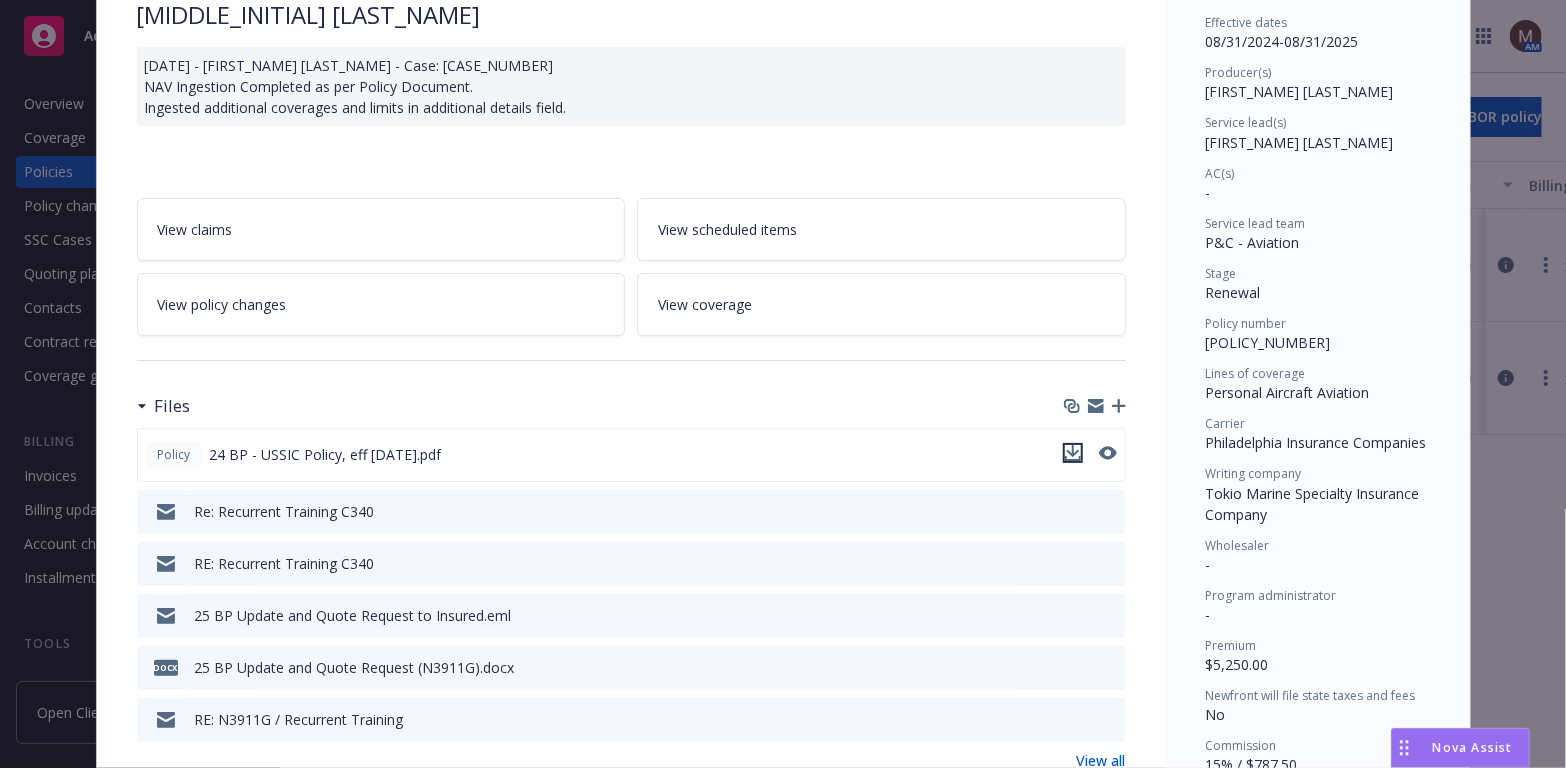 click 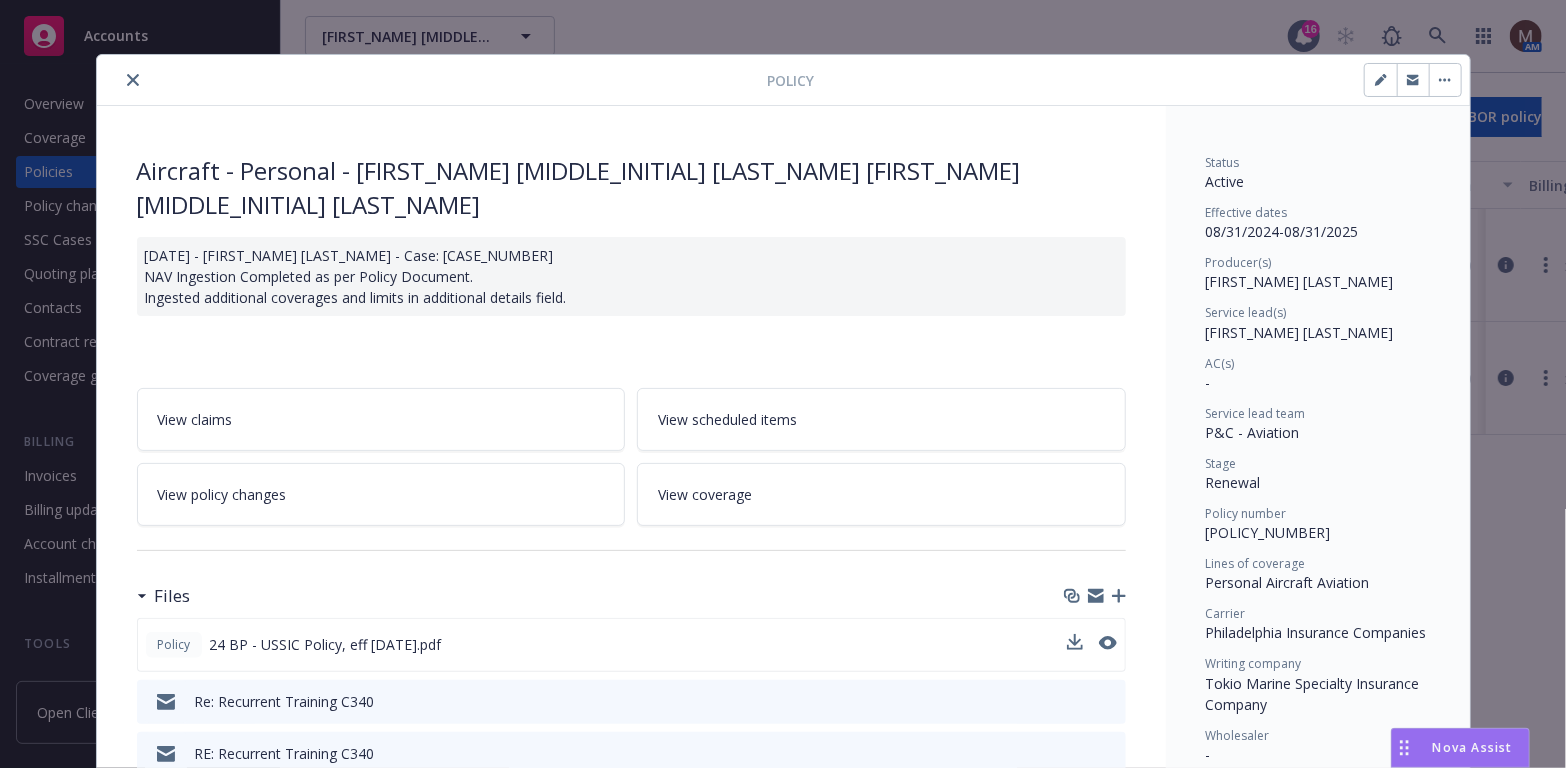 scroll, scrollTop: 0, scrollLeft: 0, axis: both 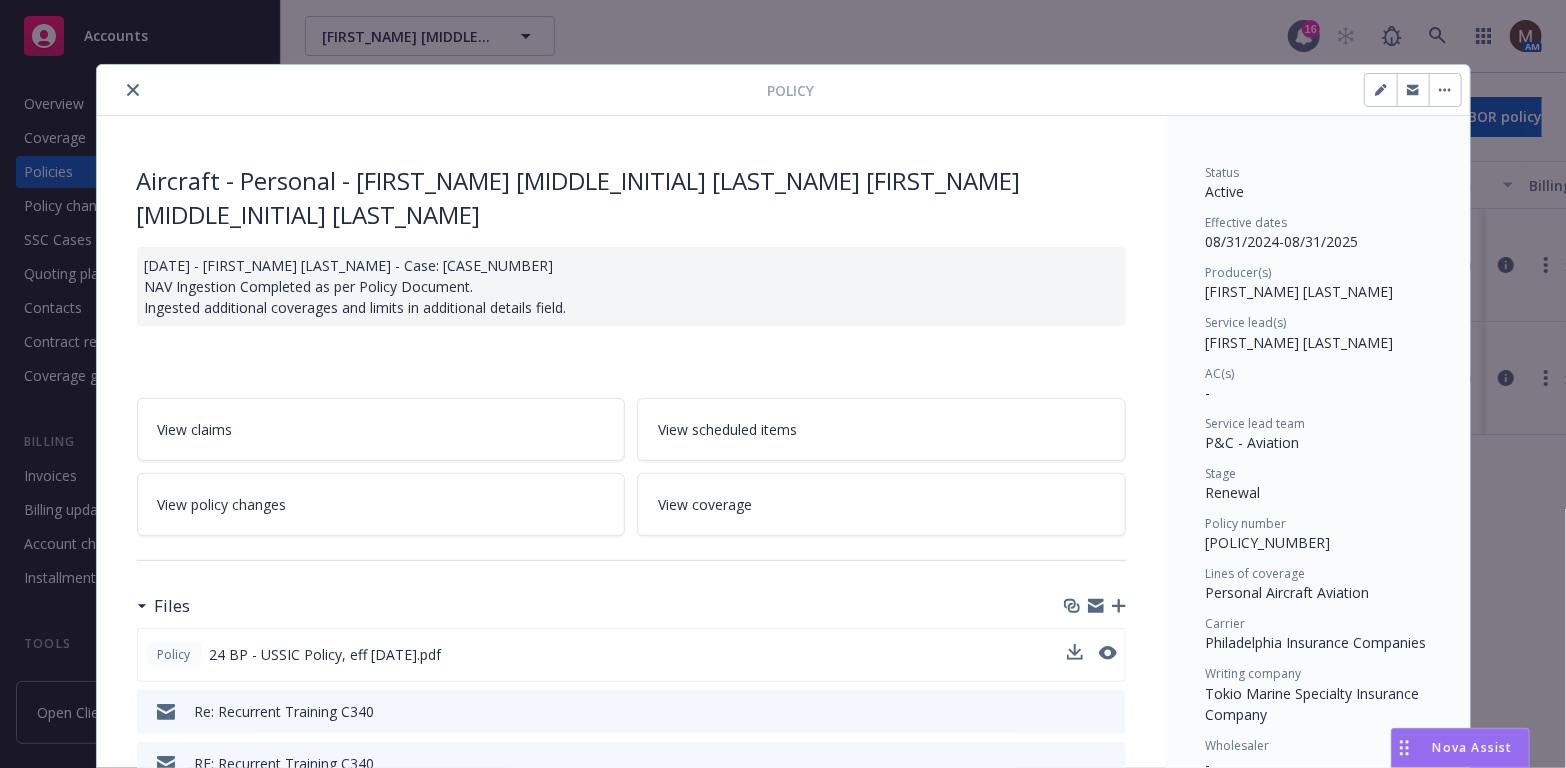 click 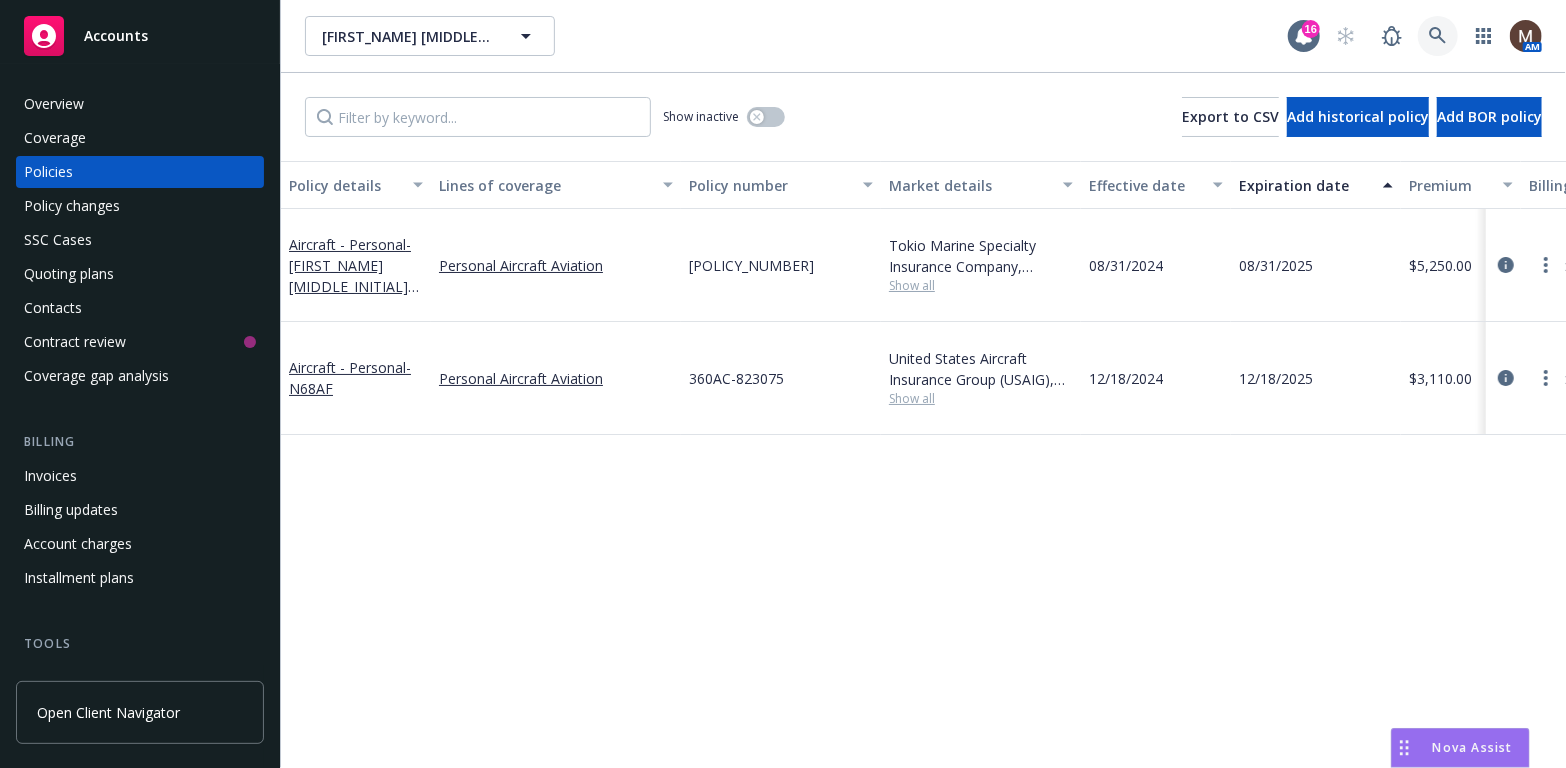 click 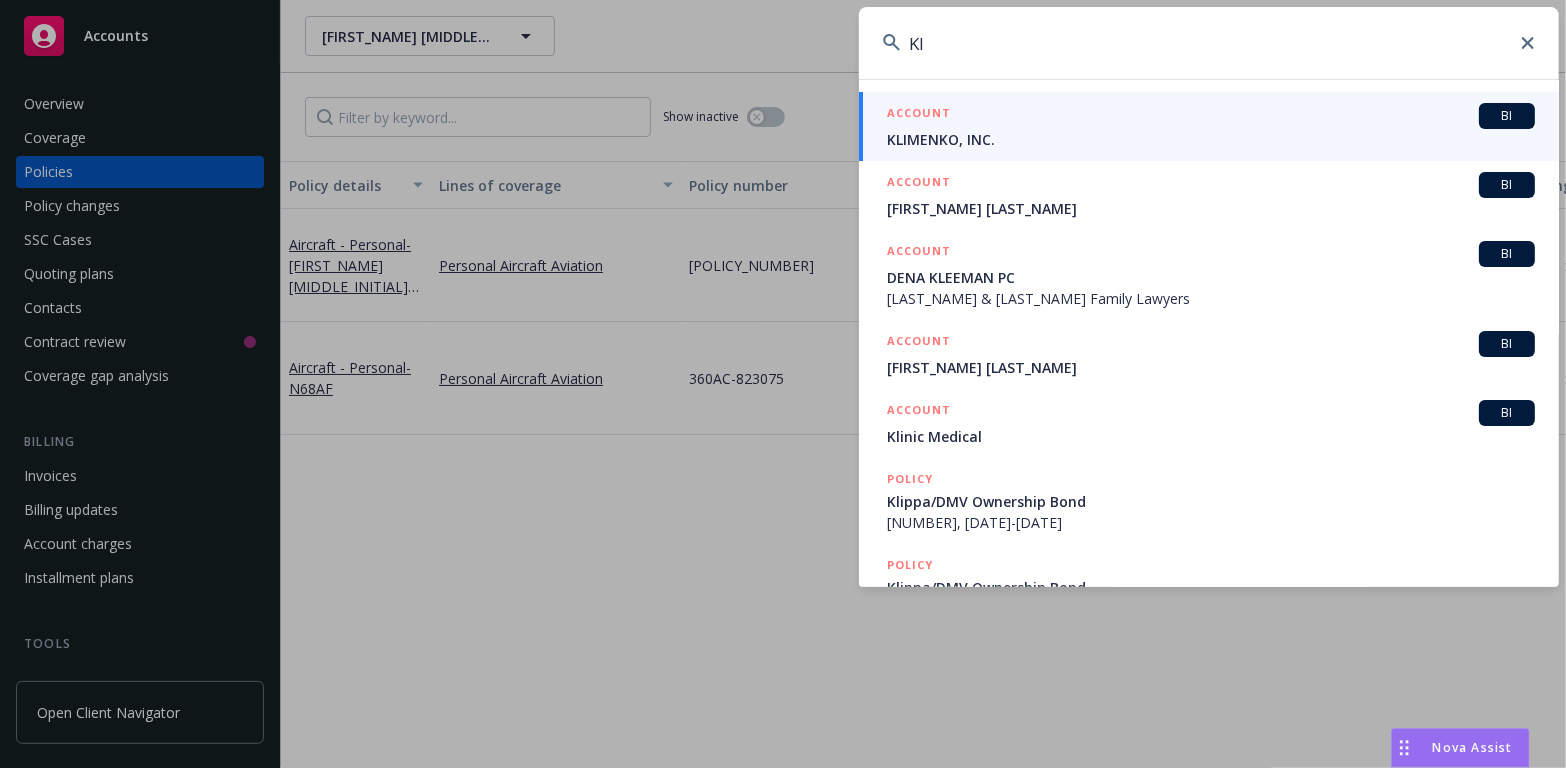 type on "K" 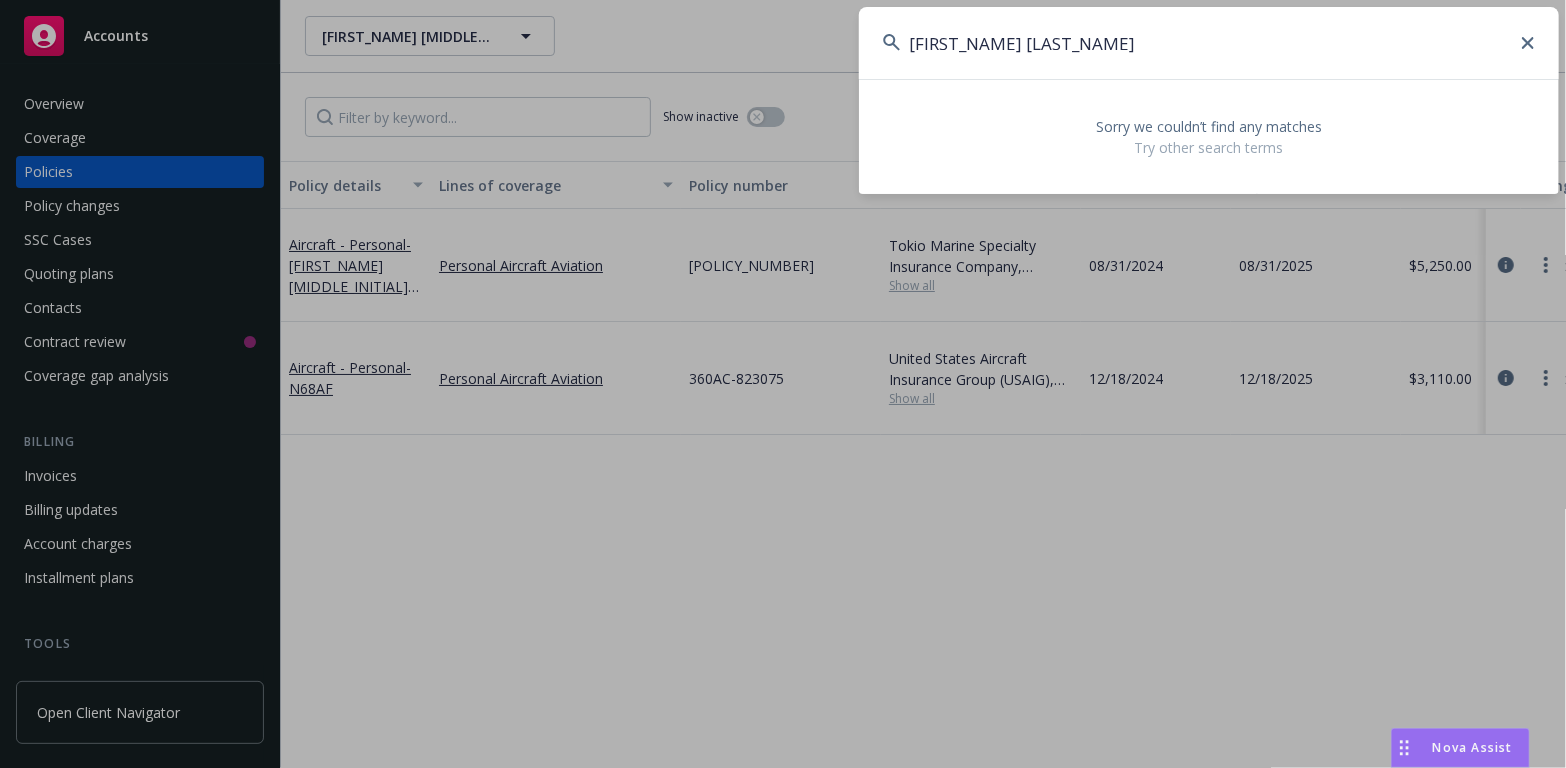 type on "[FIRST_NAME] [LAST_NAME]" 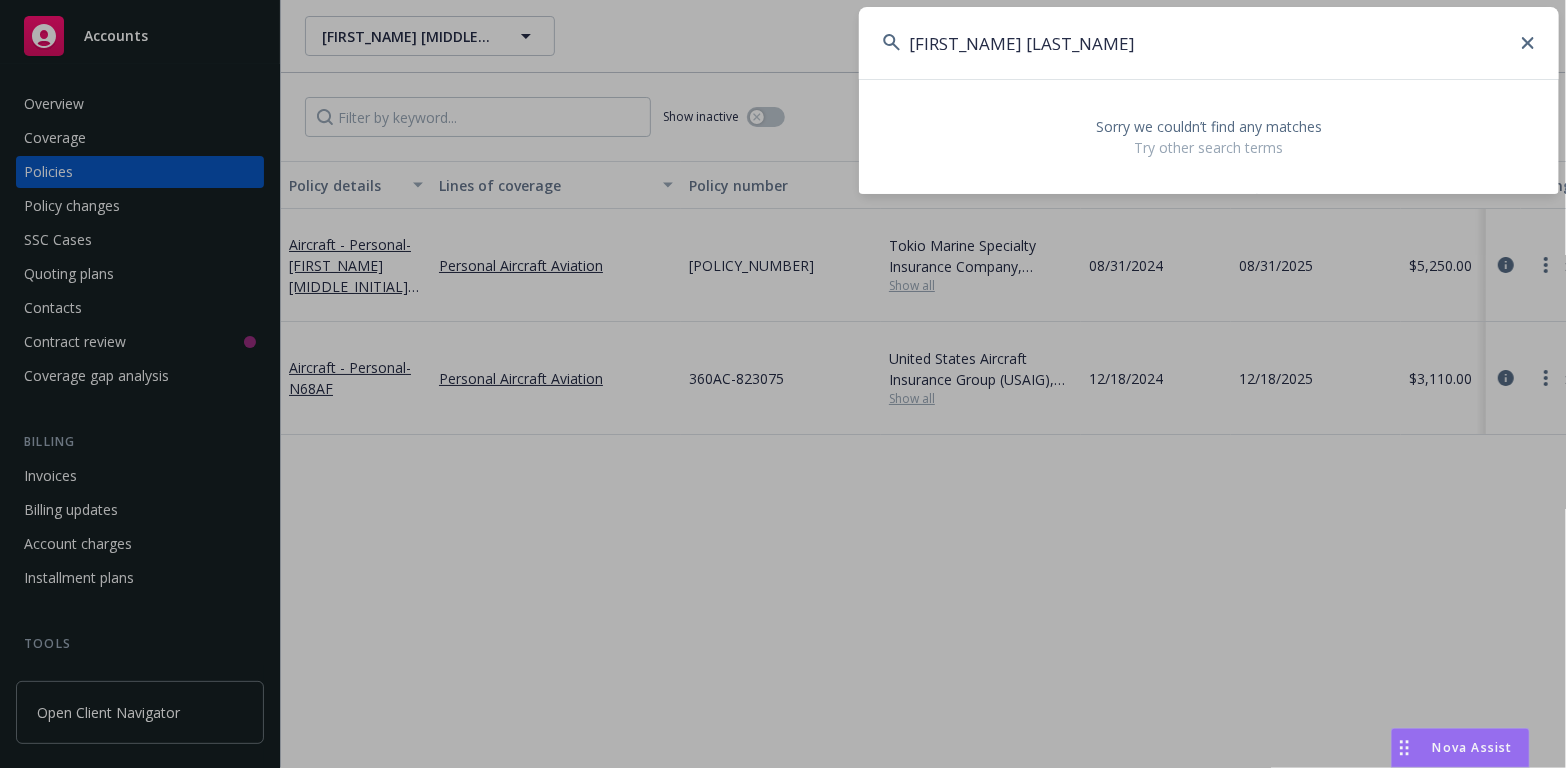 drag, startPoint x: 1527, startPoint y: 41, endPoint x: 1394, endPoint y: 57, distance: 133.95895 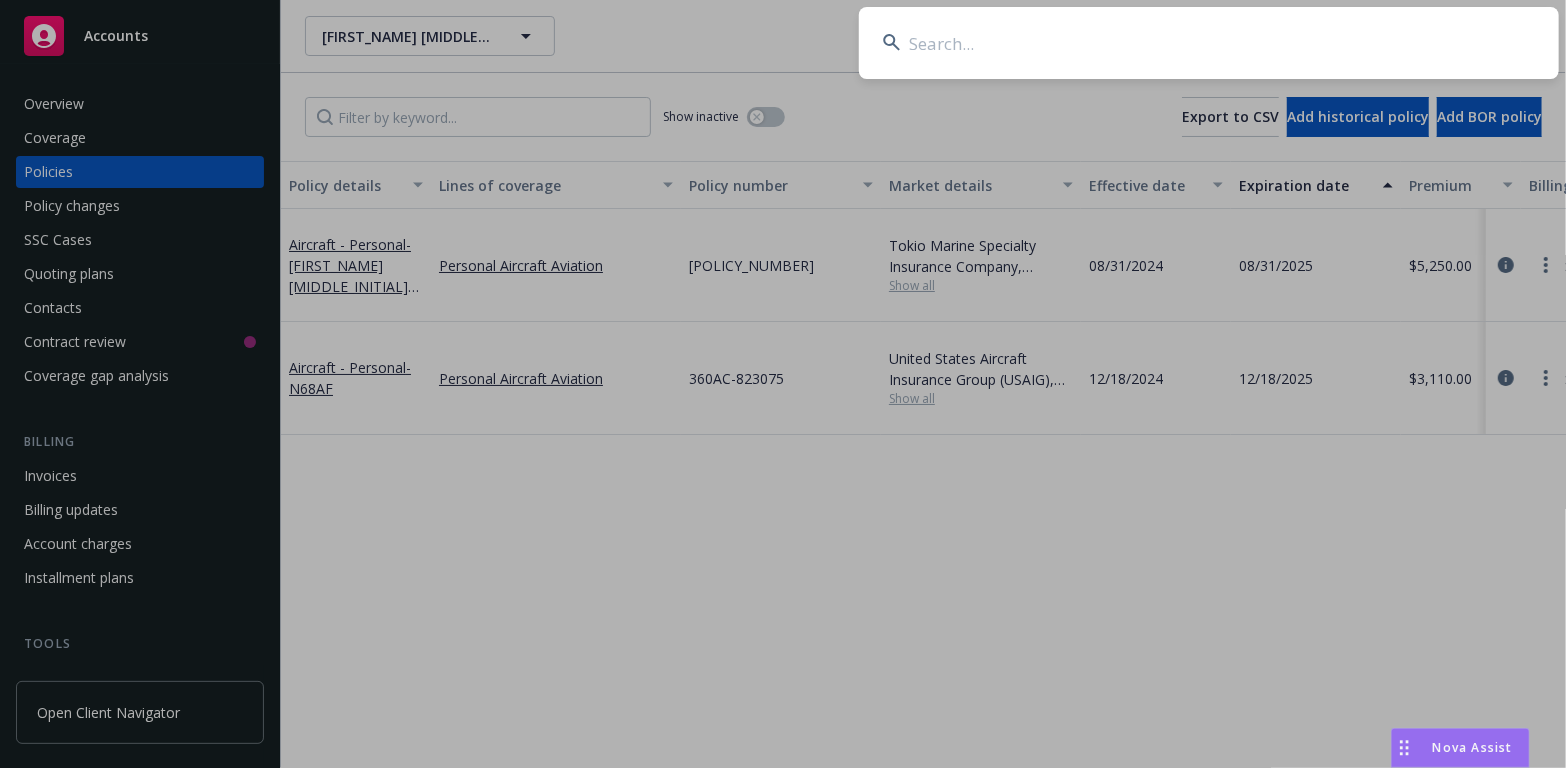 click at bounding box center (1209, 43) 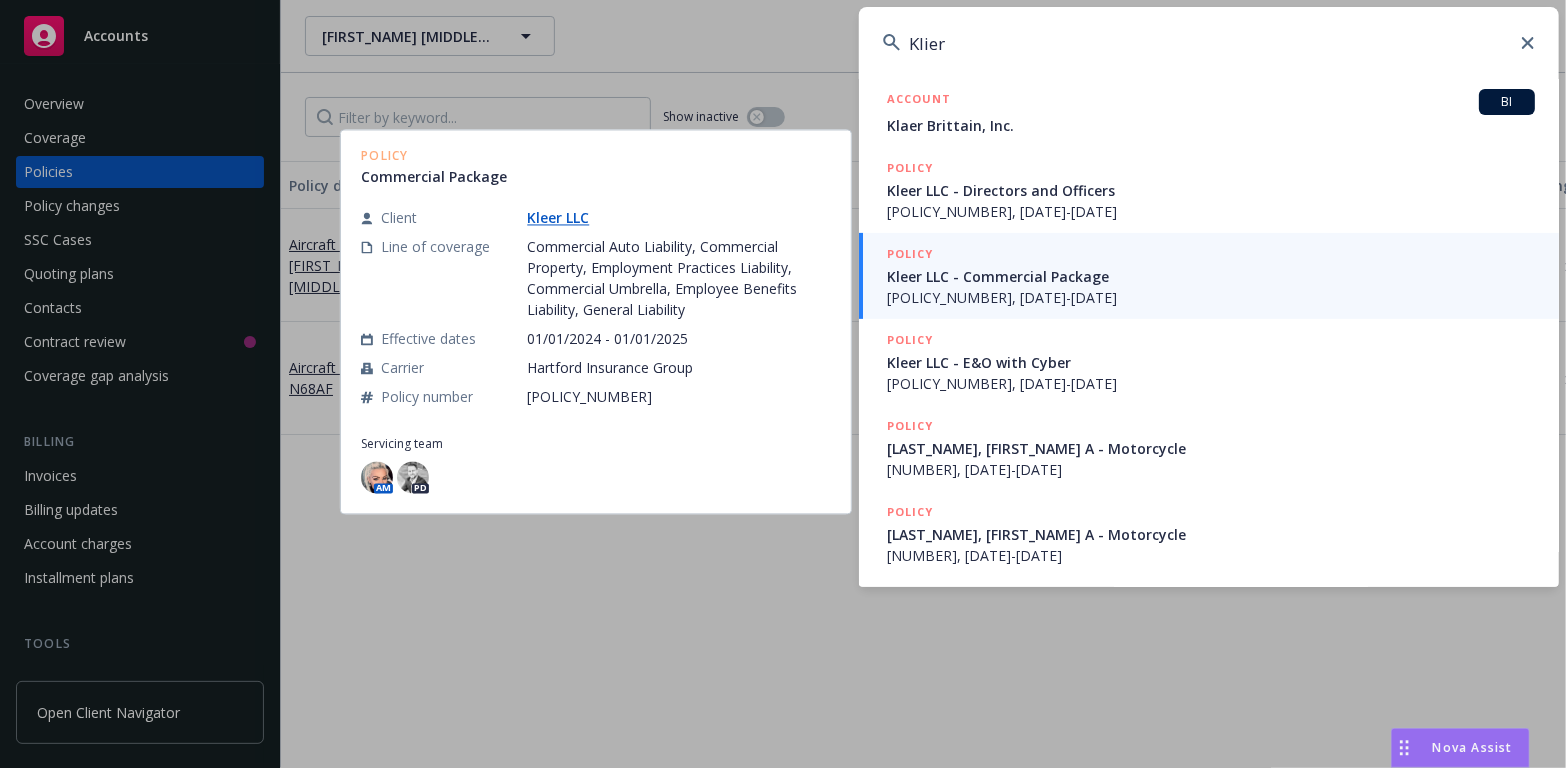 scroll, scrollTop: 0, scrollLeft: 0, axis: both 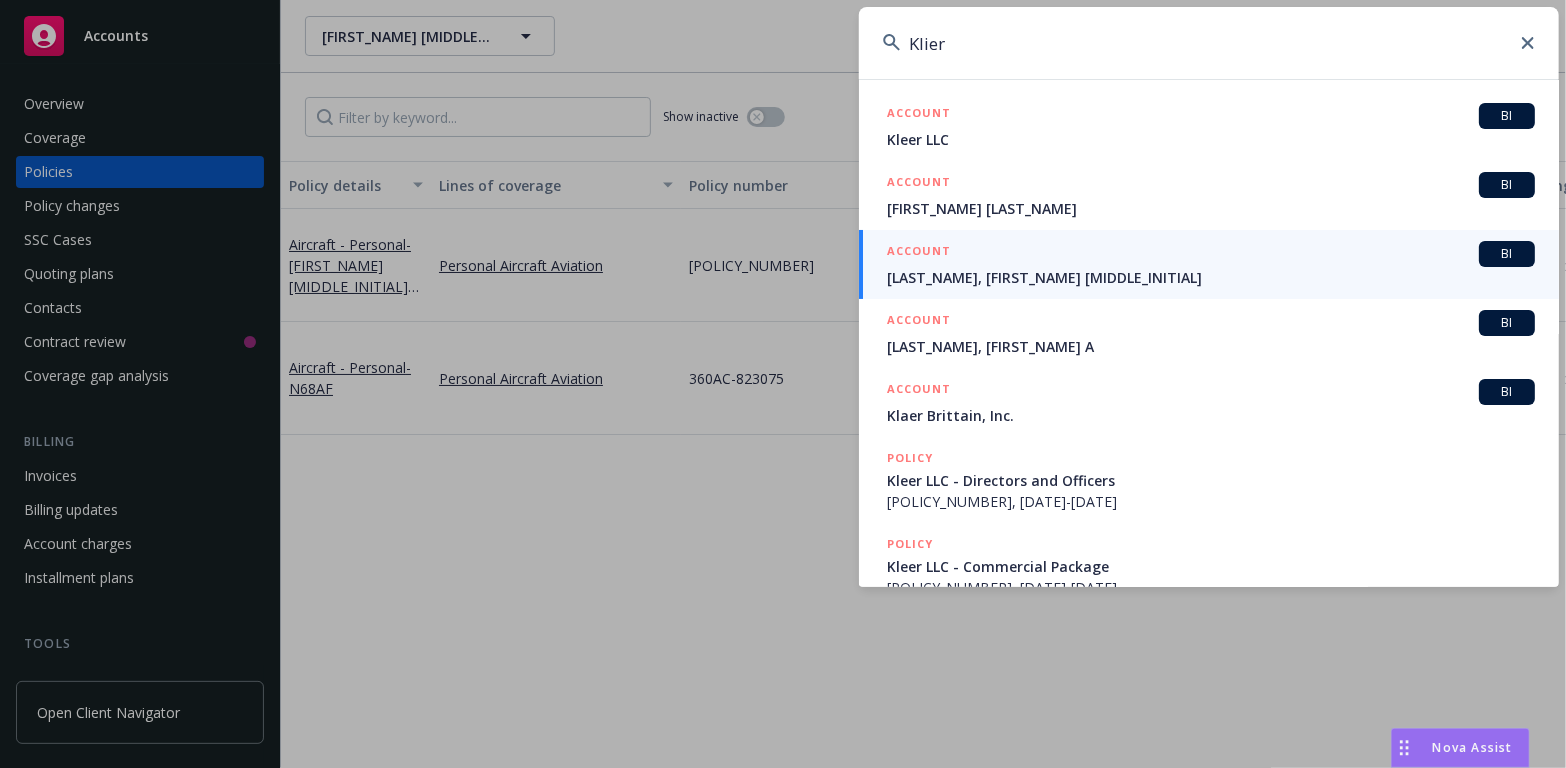 type on "Klier" 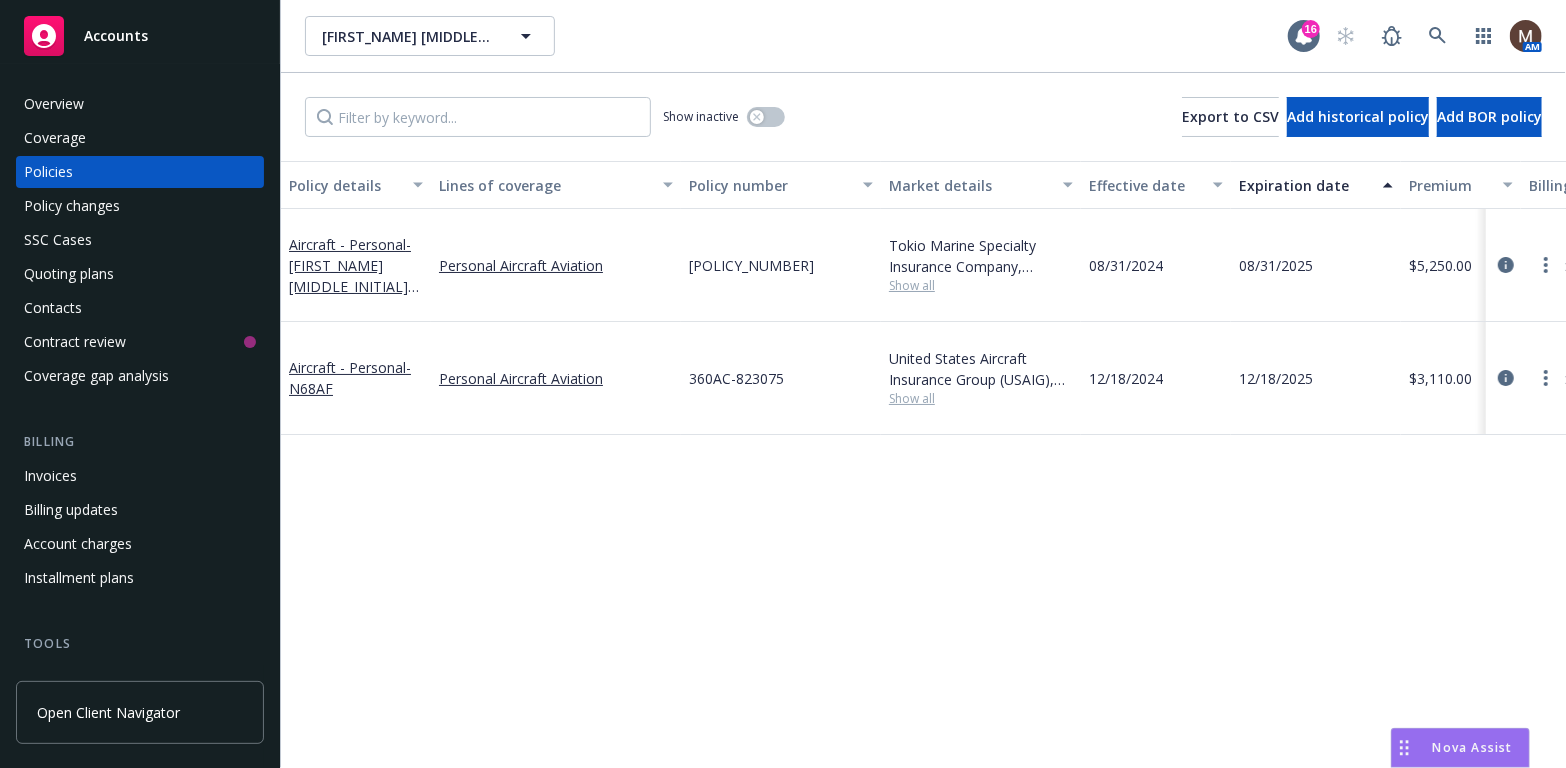 click on "Policies" at bounding box center (140, 172) 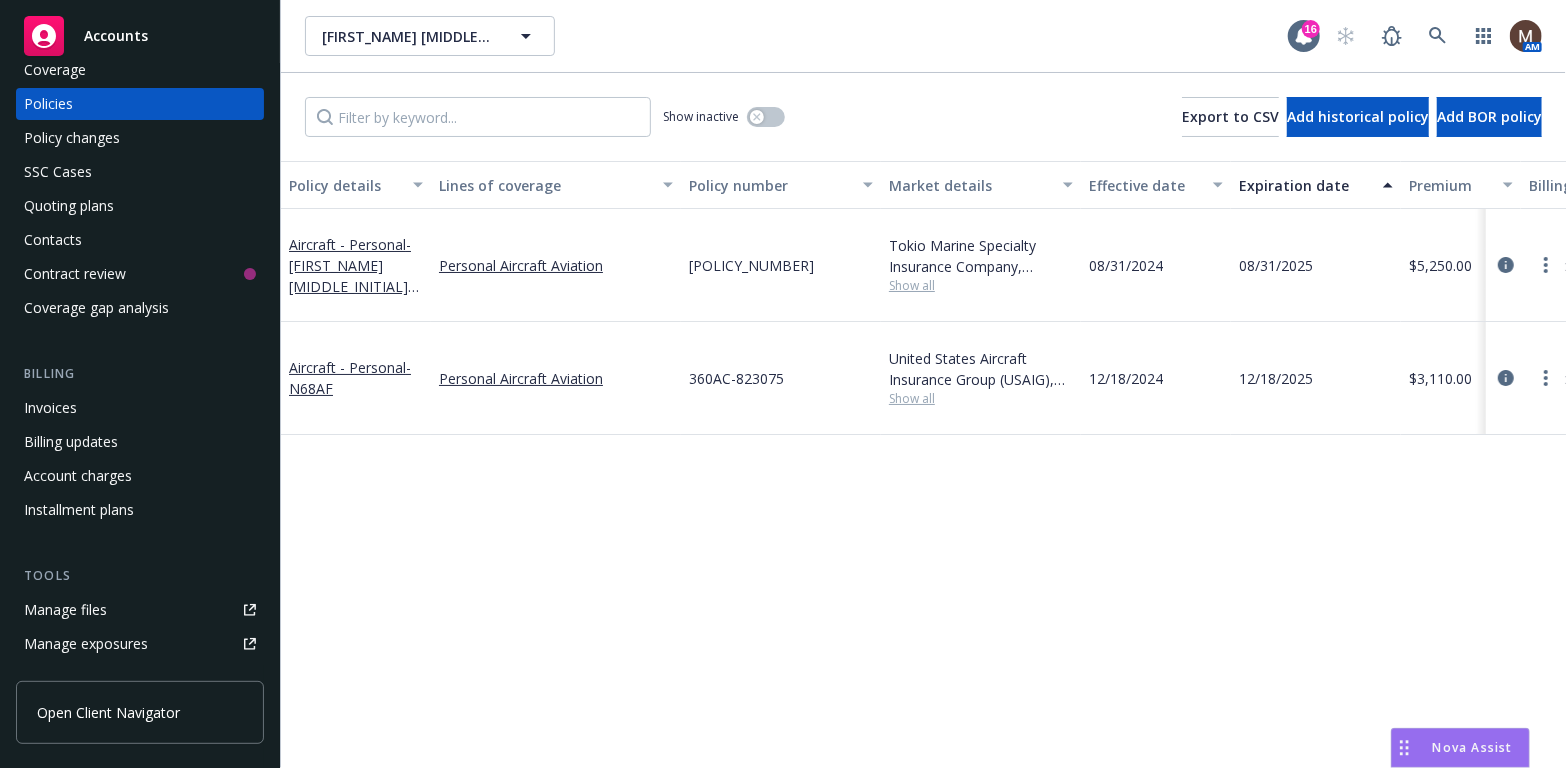 scroll, scrollTop: 200, scrollLeft: 0, axis: vertical 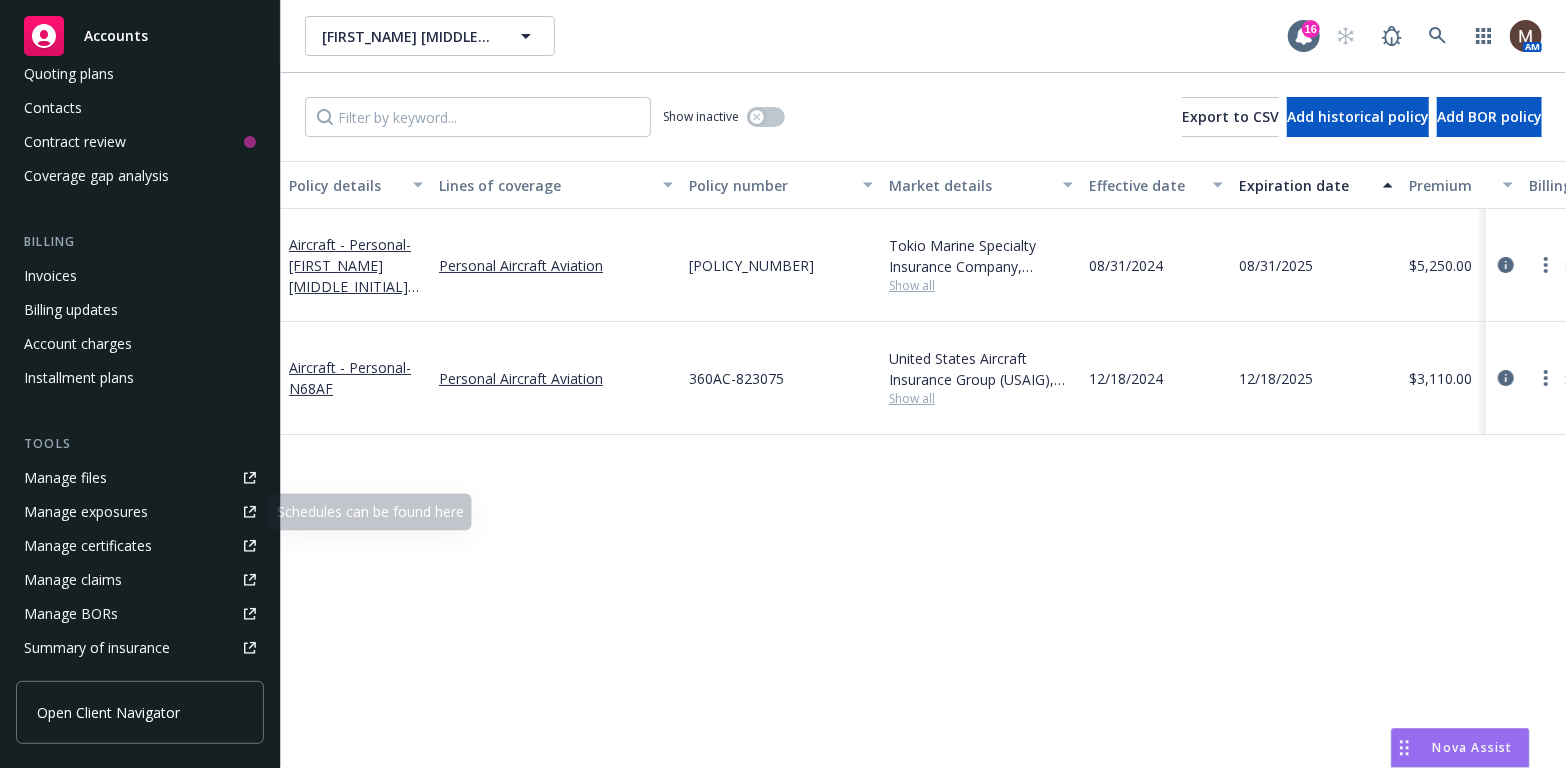 click on "Manage files" at bounding box center (140, 478) 